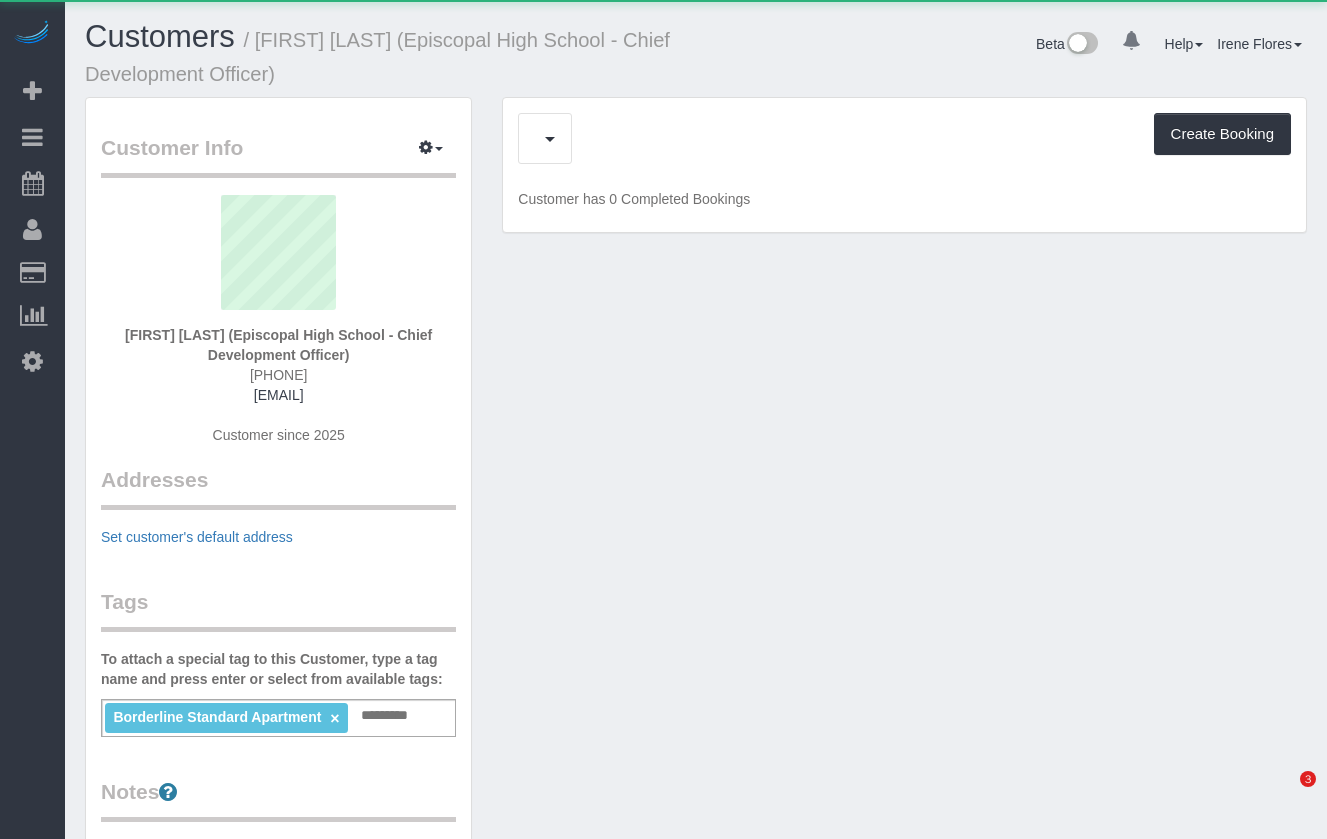 scroll, scrollTop: 0, scrollLeft: 0, axis: both 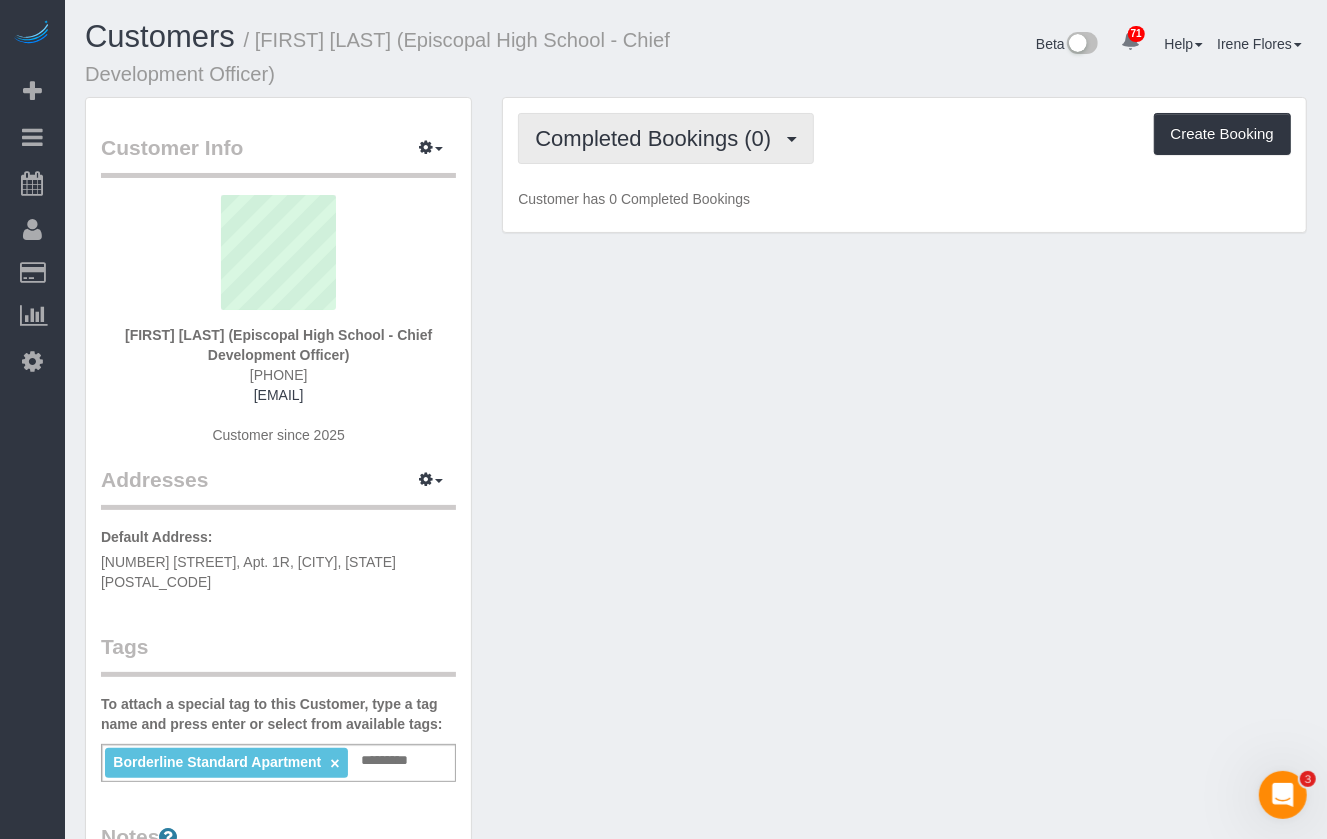 click on "Completed Bookings (0)" at bounding box center (658, 138) 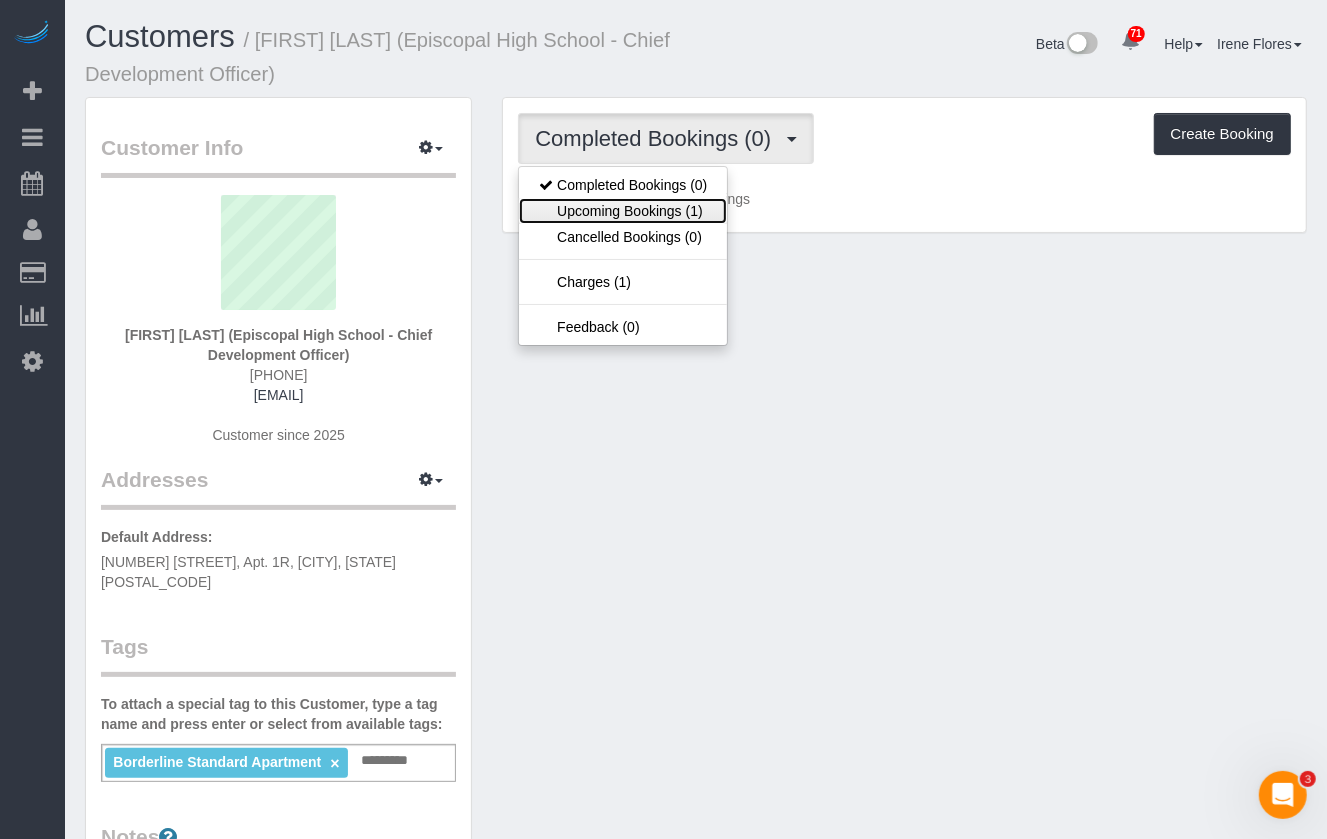 click on "Upcoming Bookings (1)" at bounding box center (623, 211) 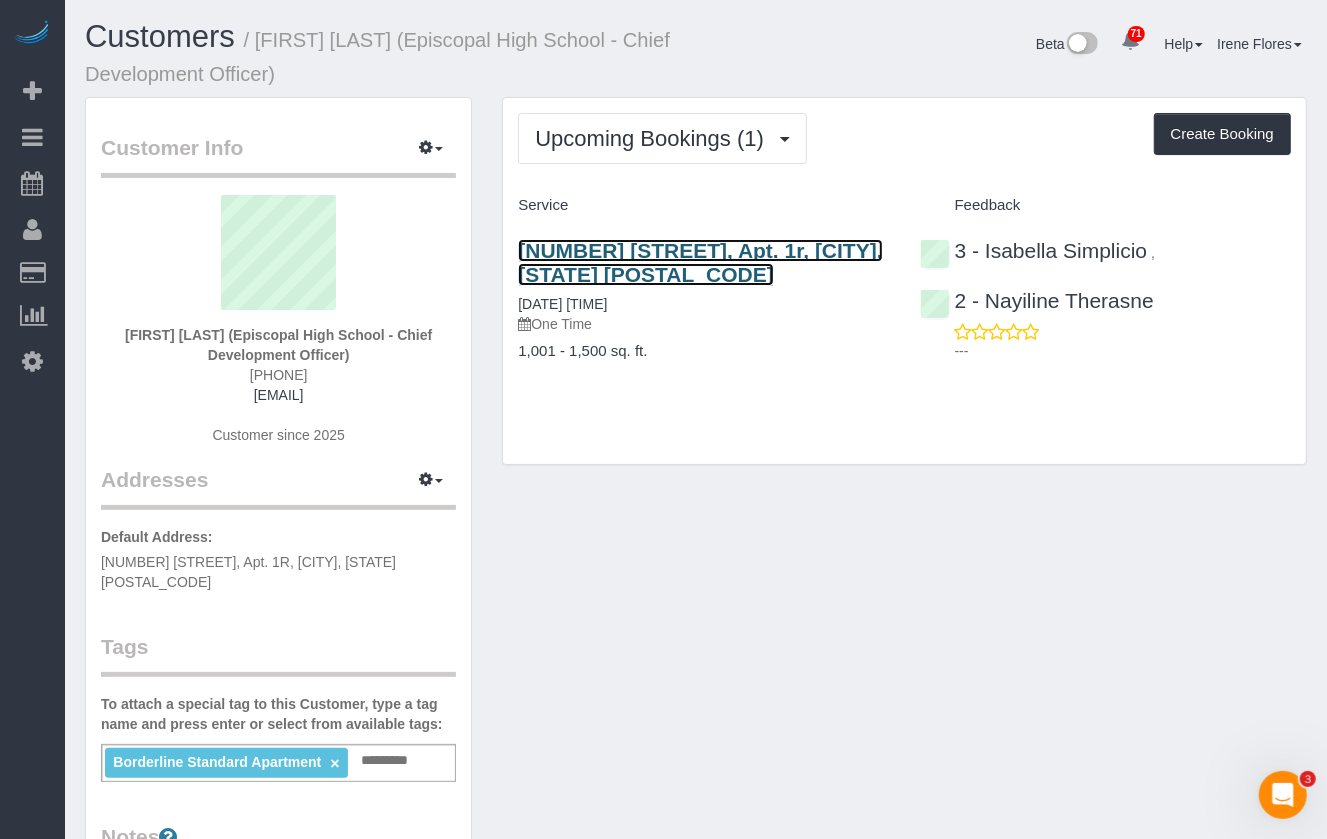 click on "143 Waverly Place, Apt. 1r, New York, NY 10014" at bounding box center (700, 262) 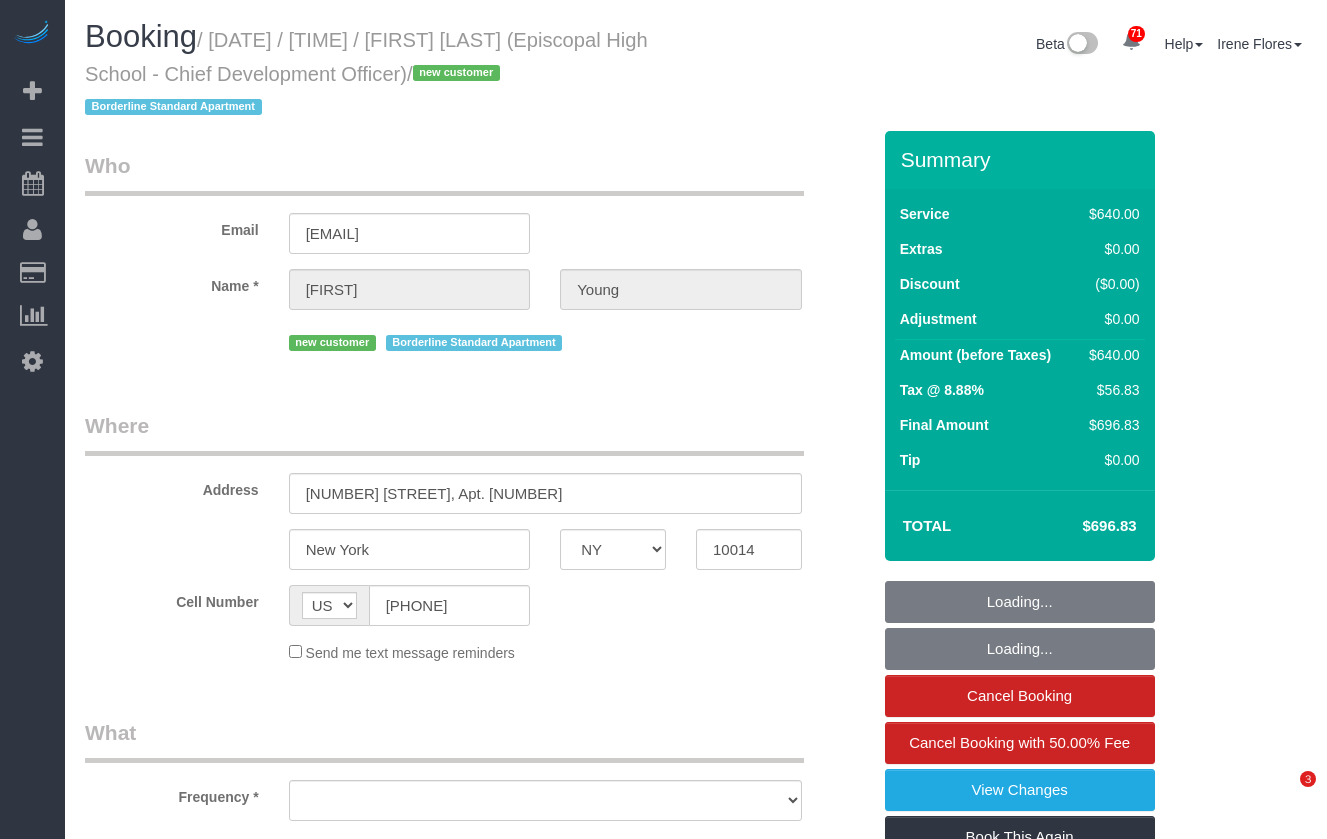 select on "NY" 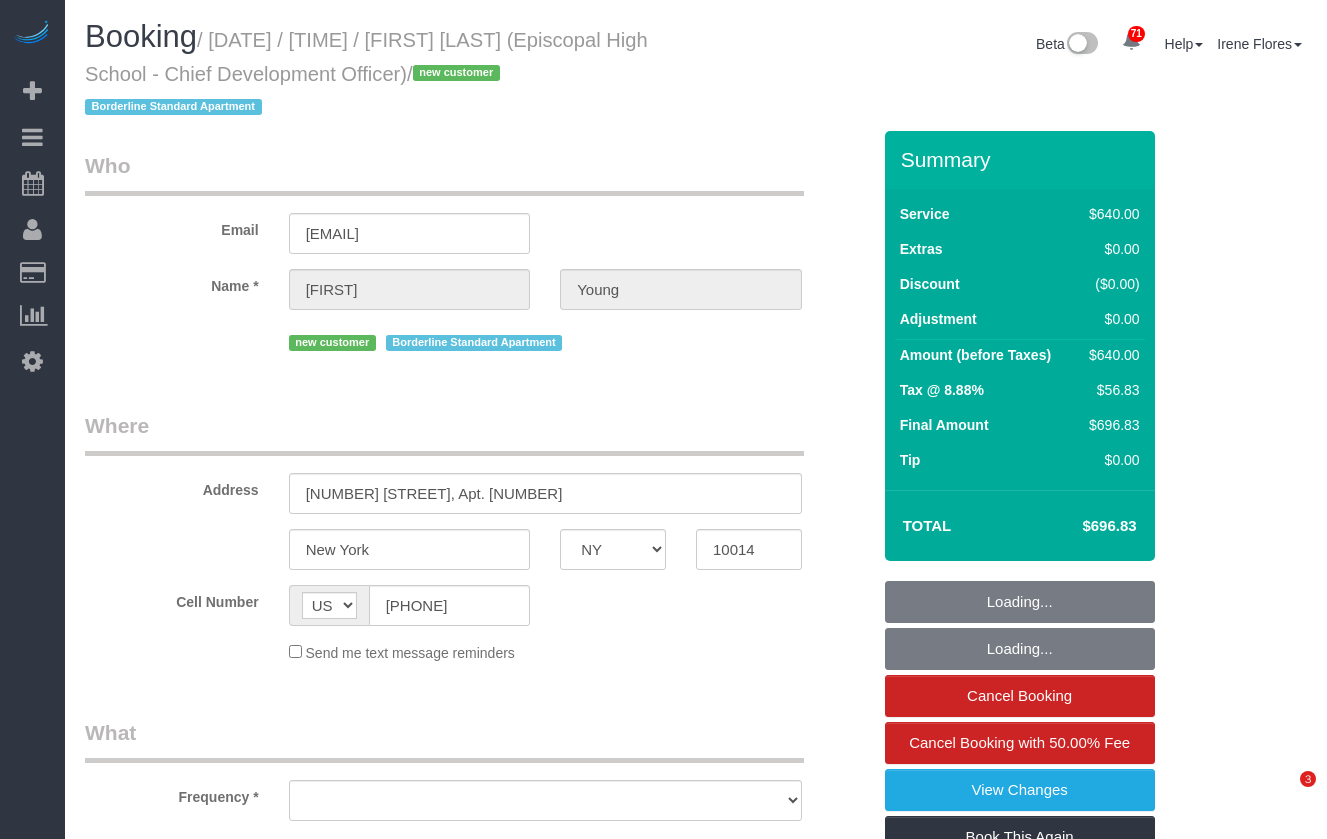 scroll, scrollTop: 0, scrollLeft: 0, axis: both 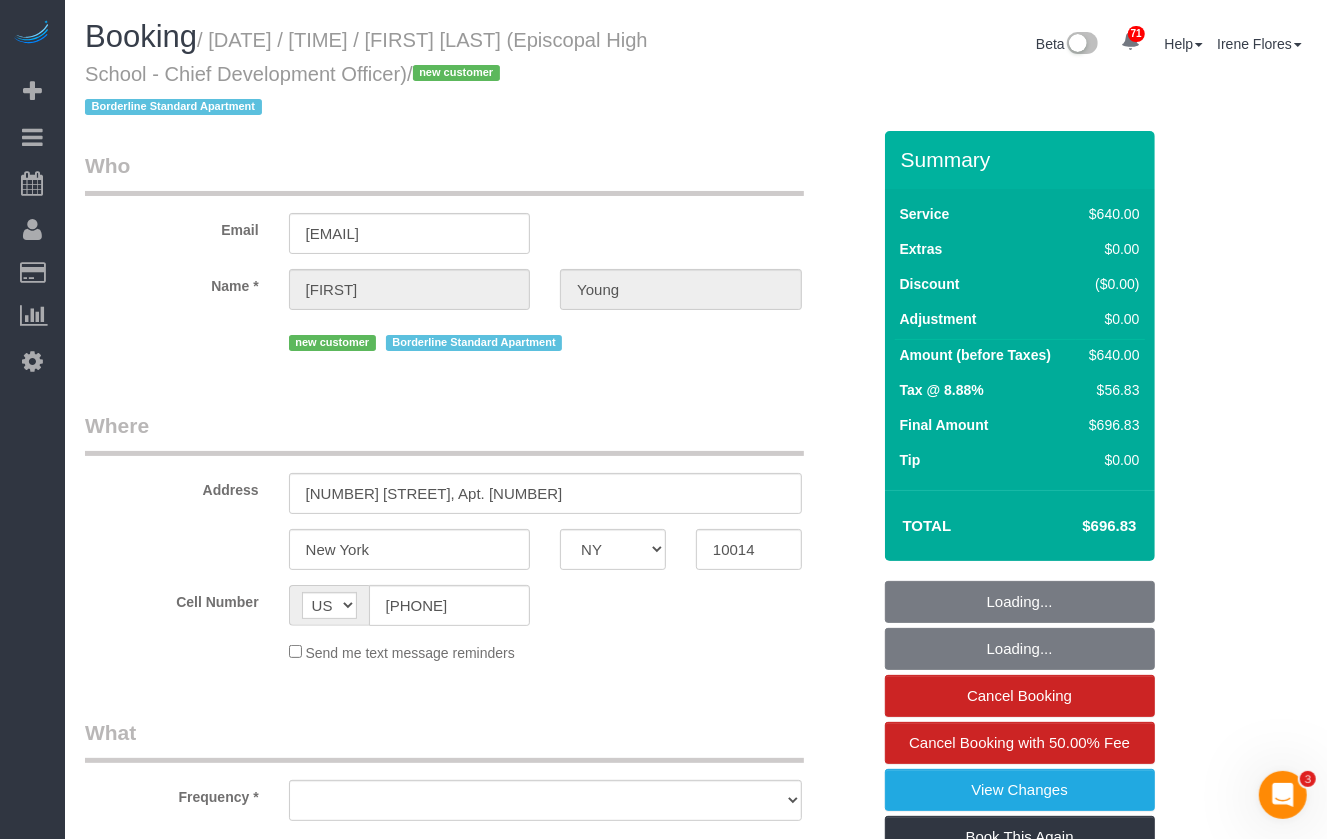 select on "object:754" 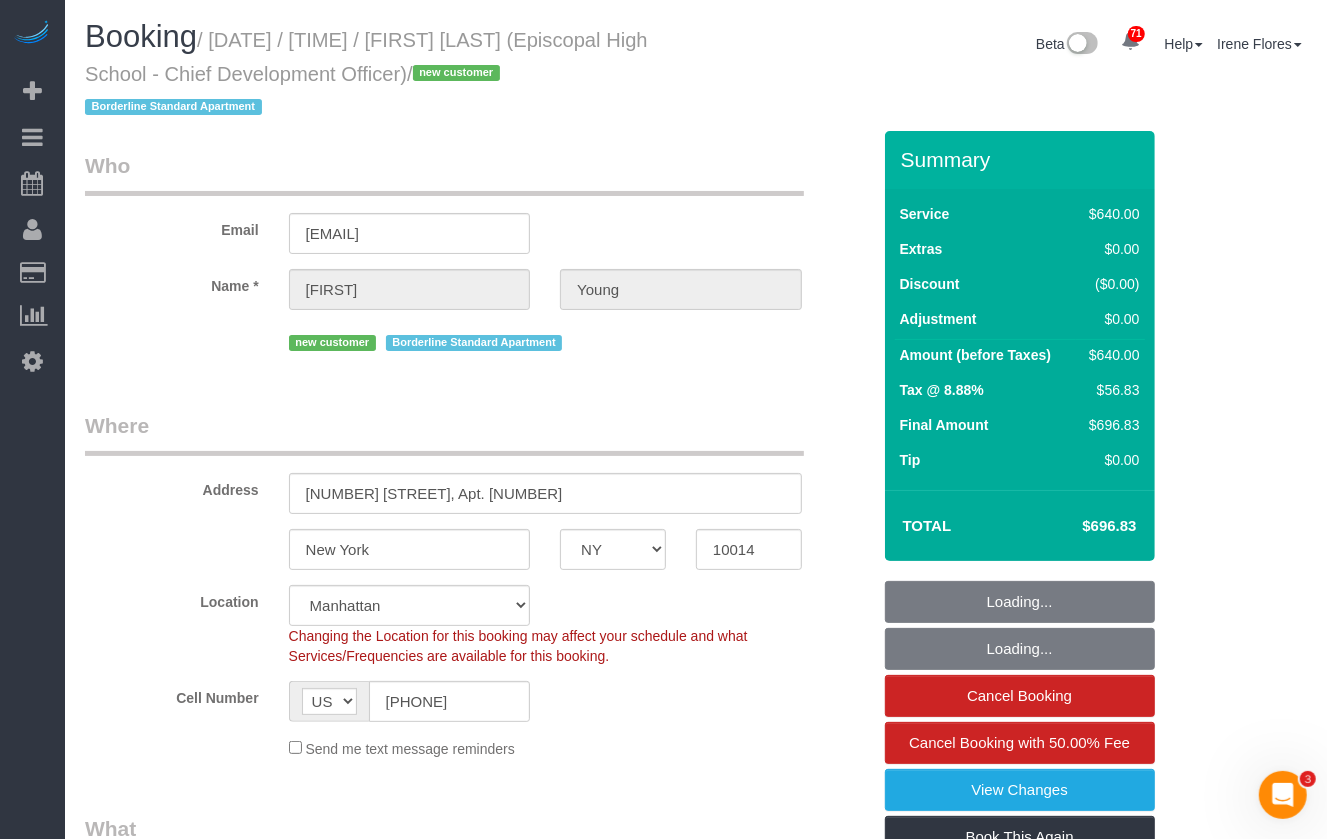 select on "object:984" 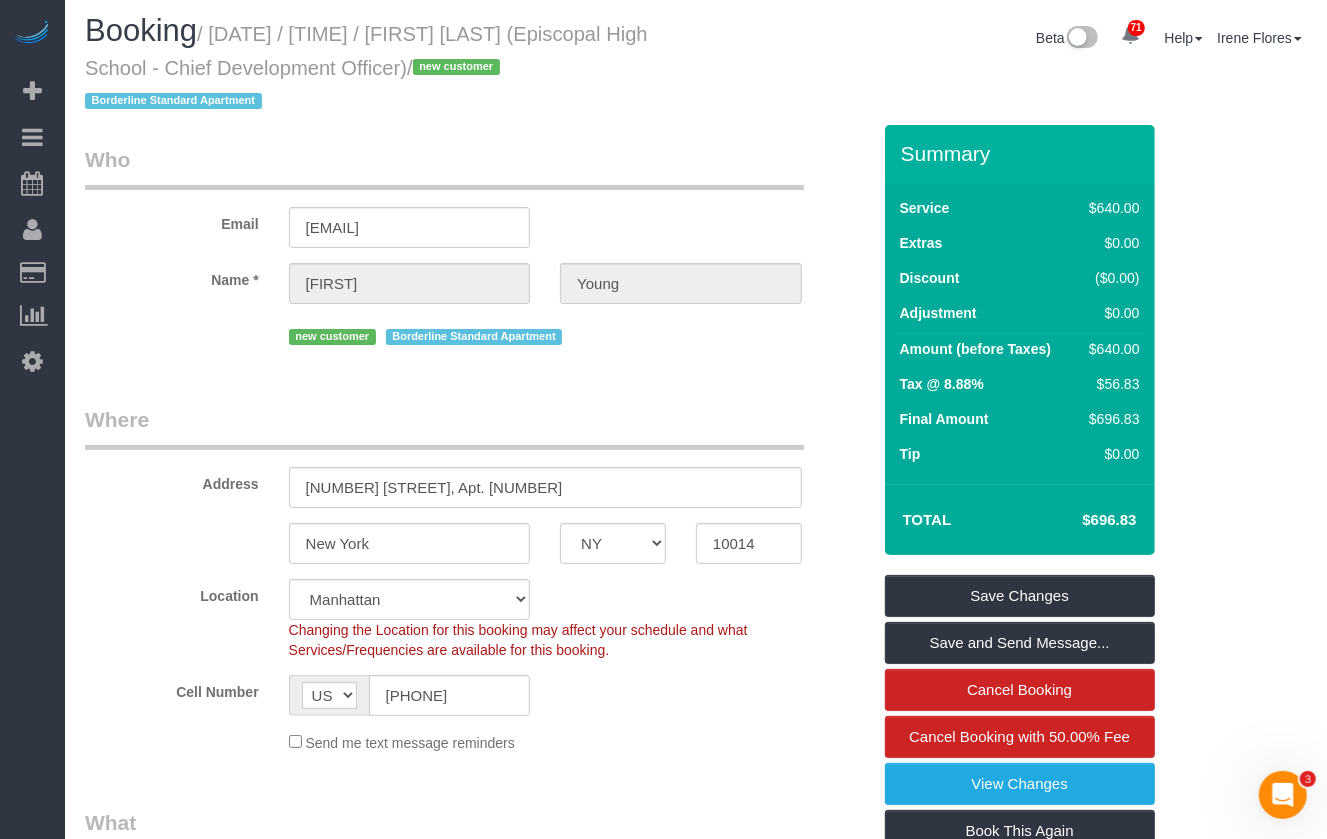 scroll, scrollTop: 0, scrollLeft: 0, axis: both 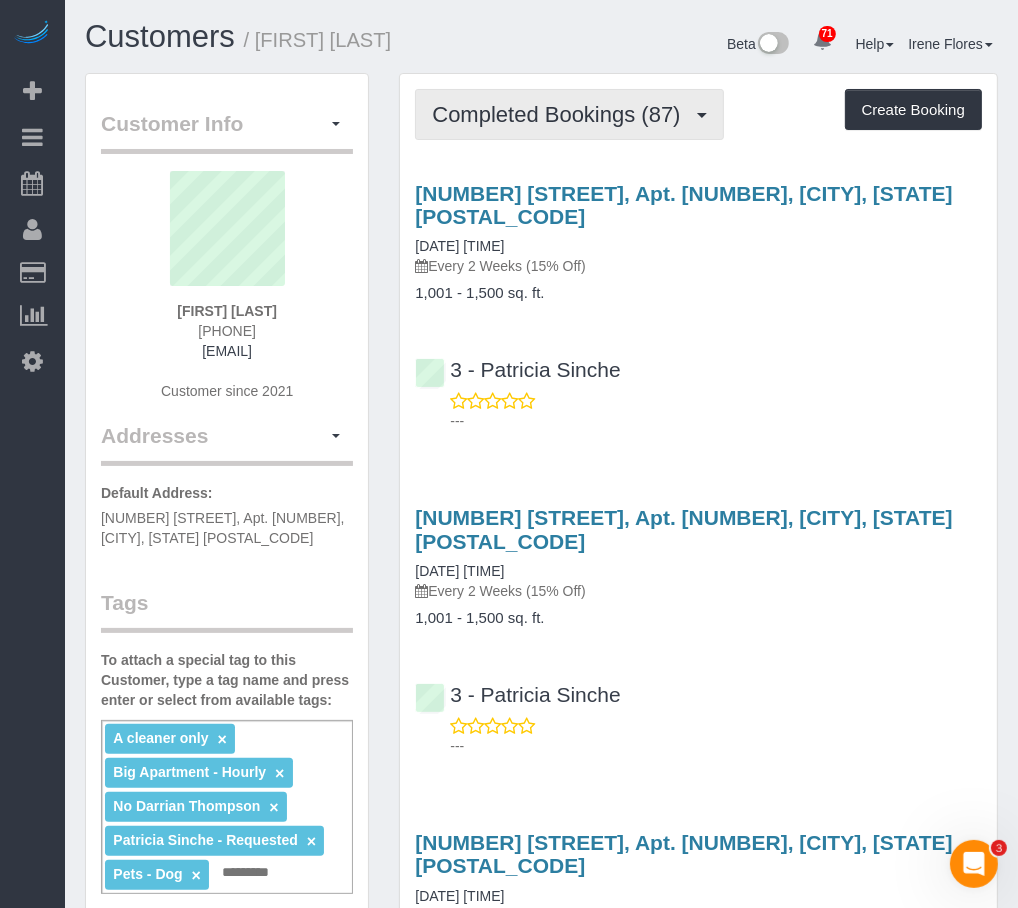 click on "Completed Bookings (87)" at bounding box center [561, 114] 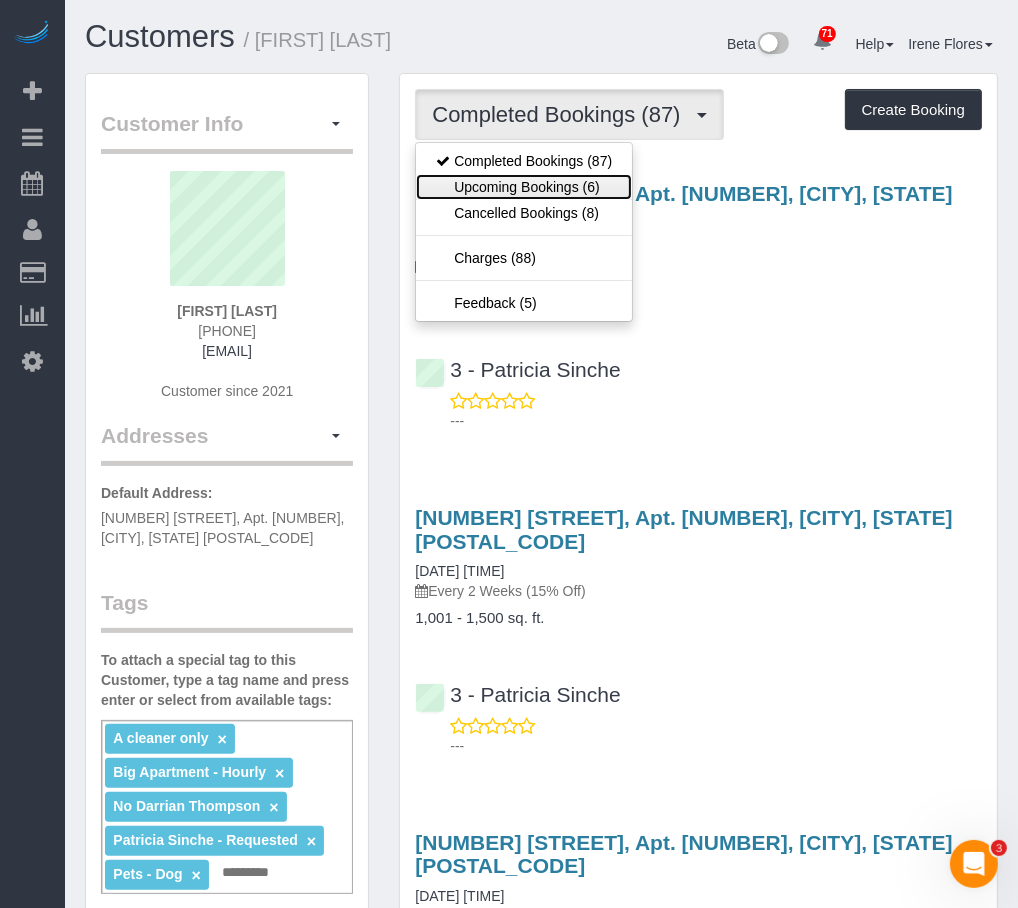 click on "Upcoming Bookings (6)" at bounding box center (524, 187) 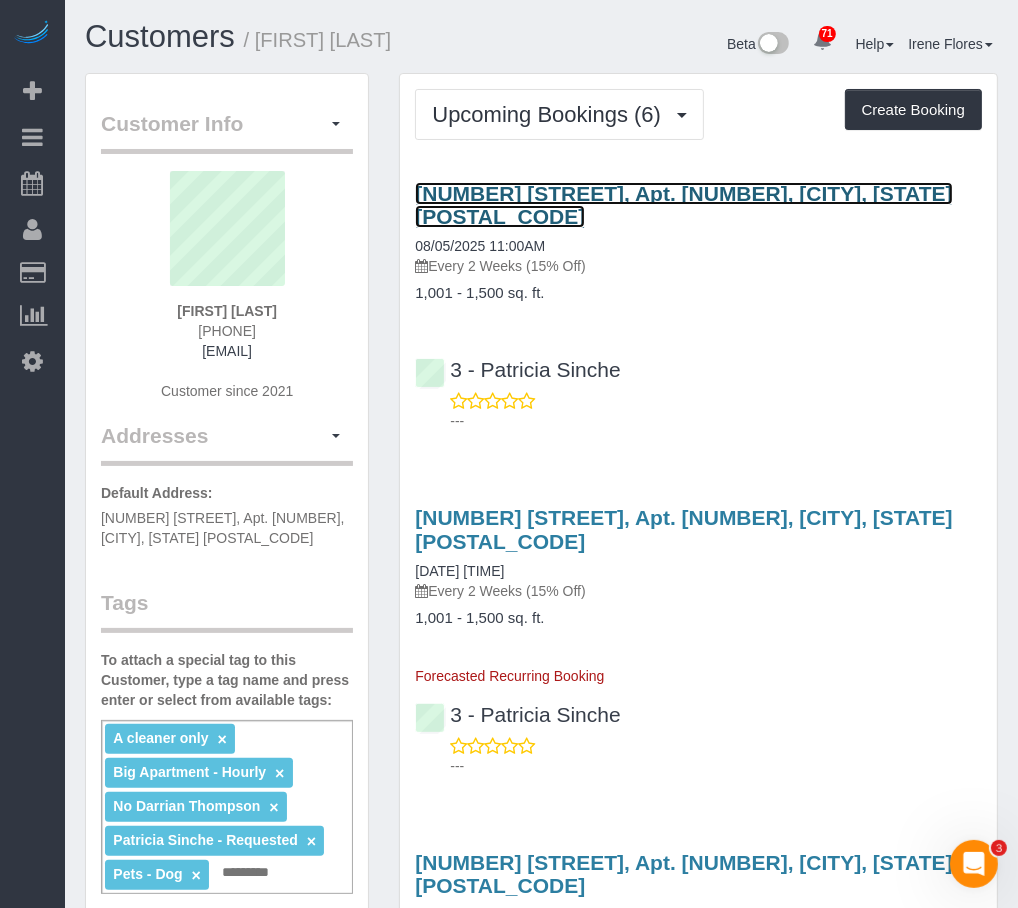 click on "[NUMBER] [STREET], Apt. [APT_NUM], [CITY], [STATE] [POSTAL_CODE]" at bounding box center (683, 205) 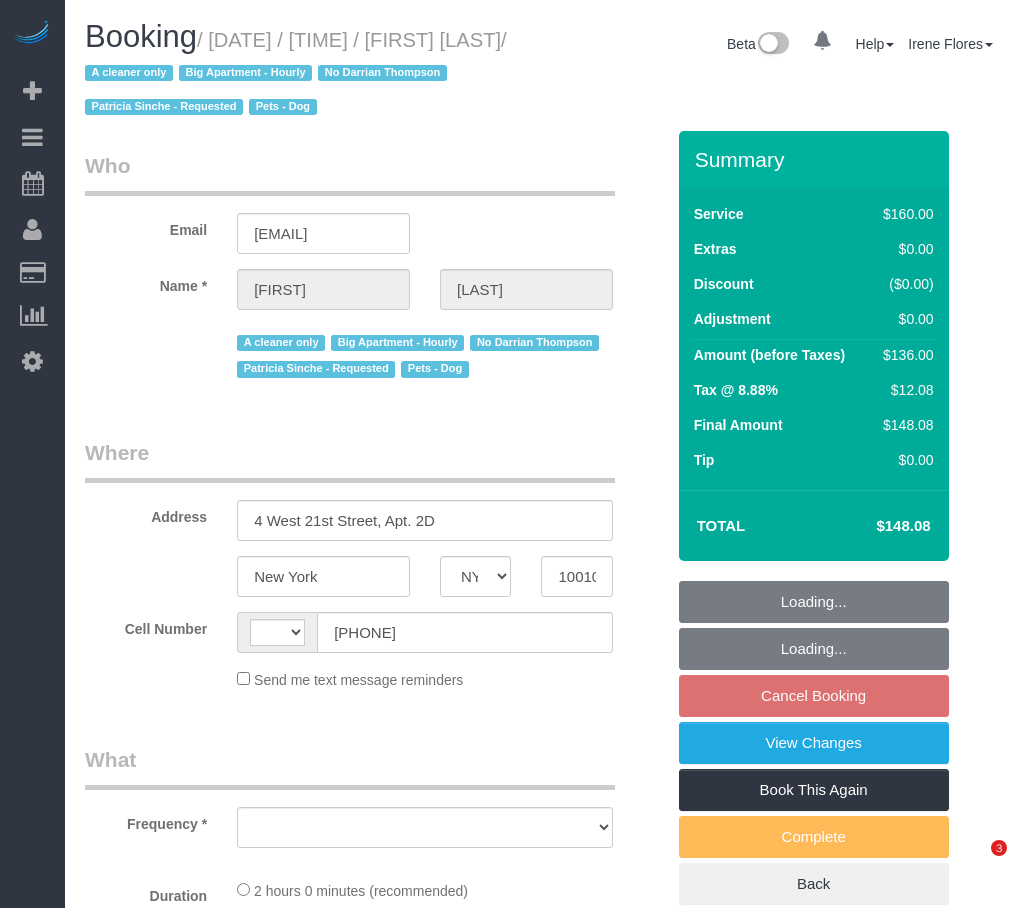 select on "NY" 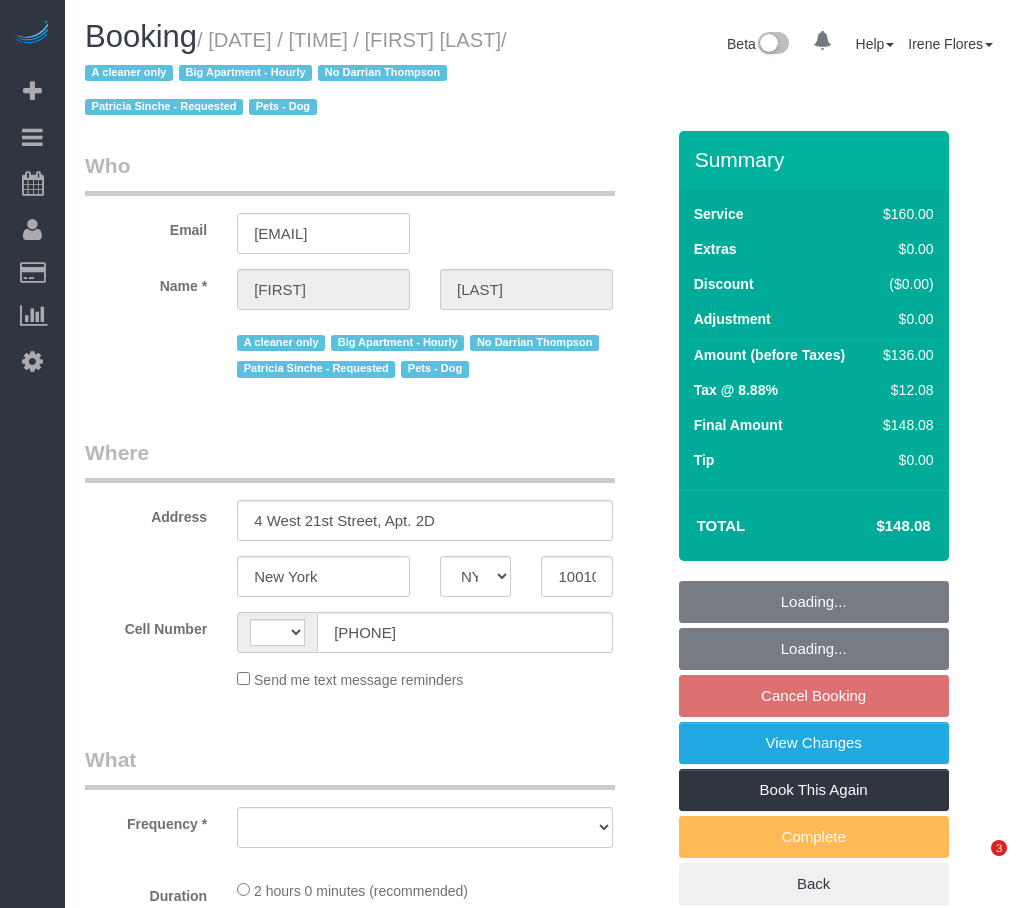 scroll, scrollTop: 0, scrollLeft: 0, axis: both 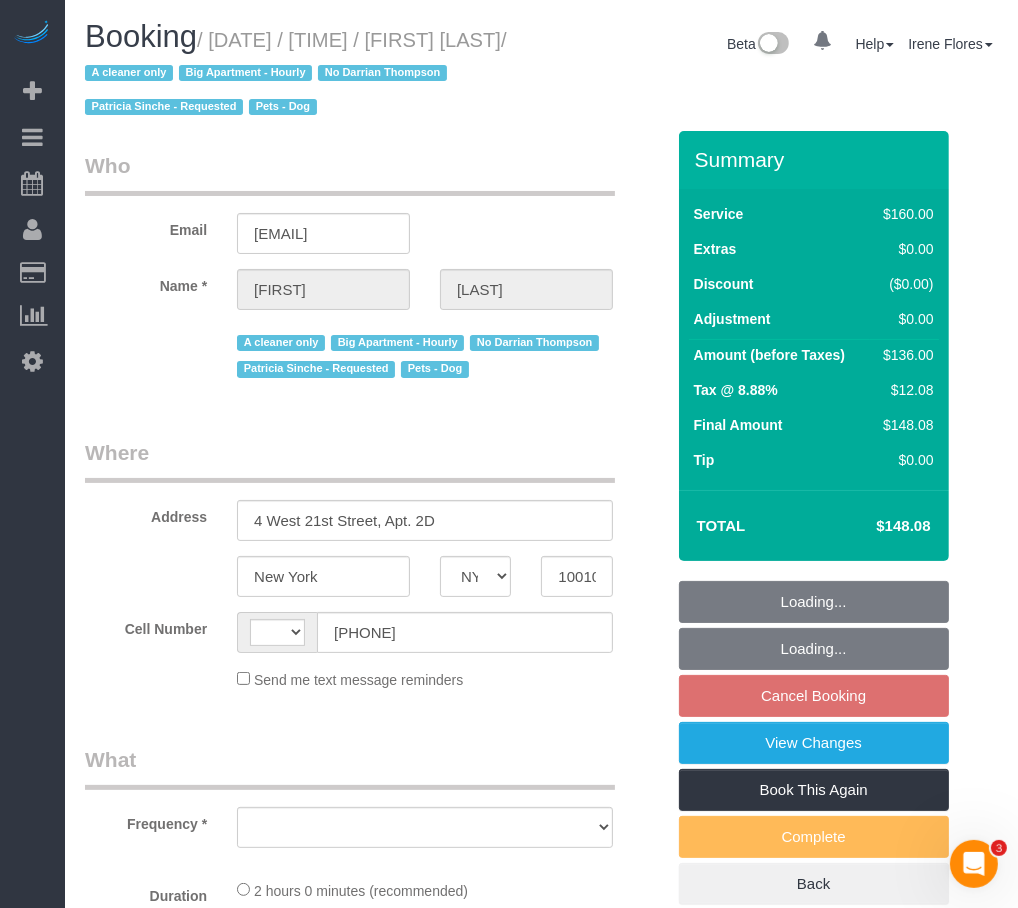 select on "number:89" 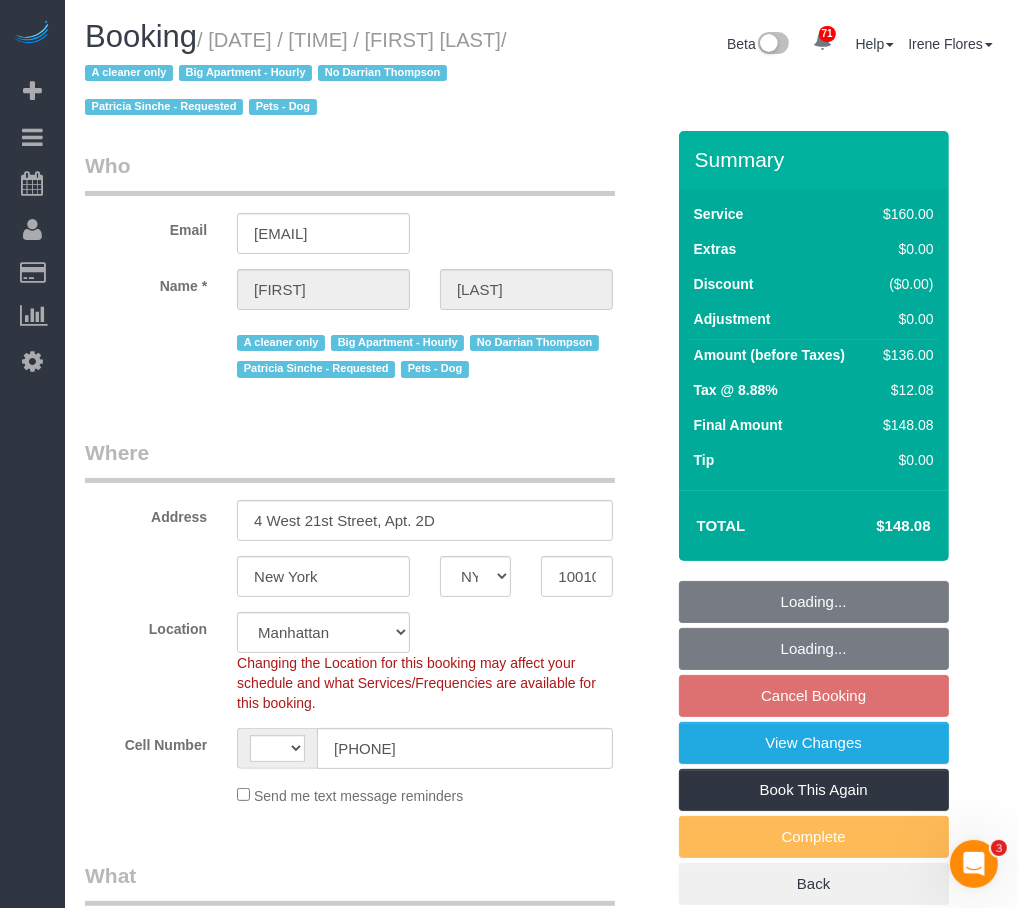 select on "string:US" 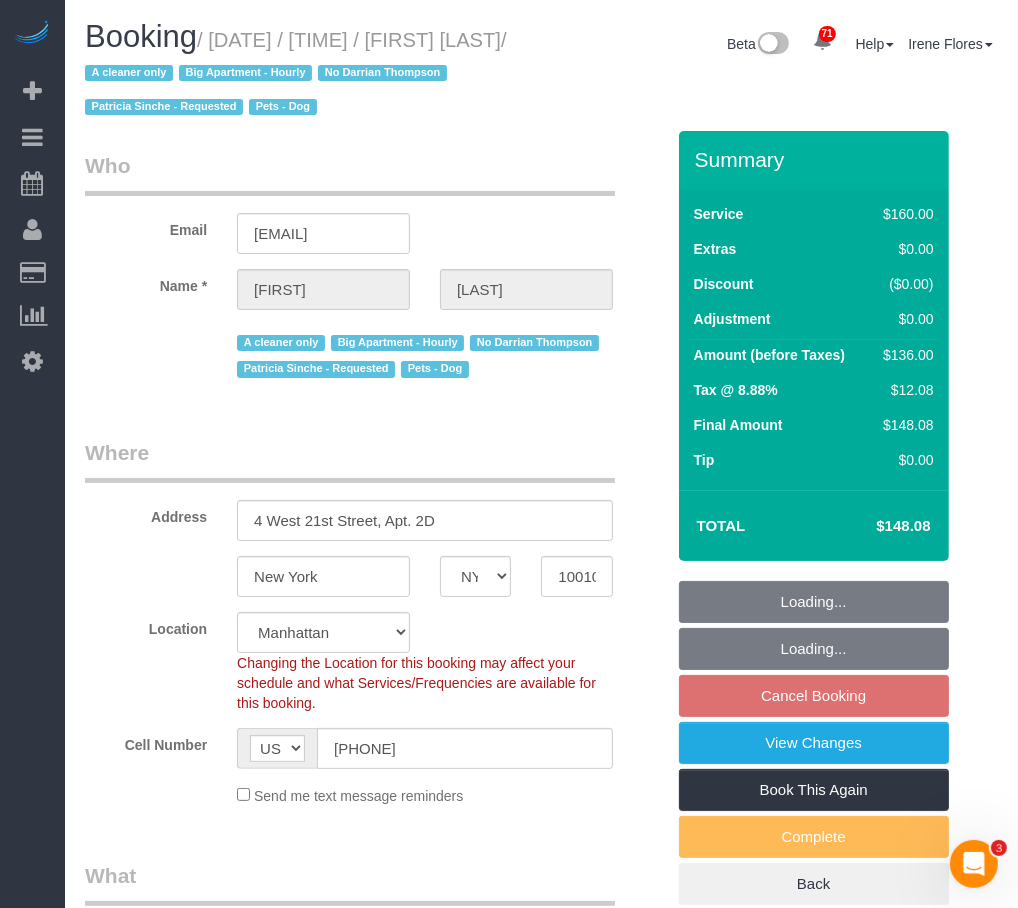select on "object:1491" 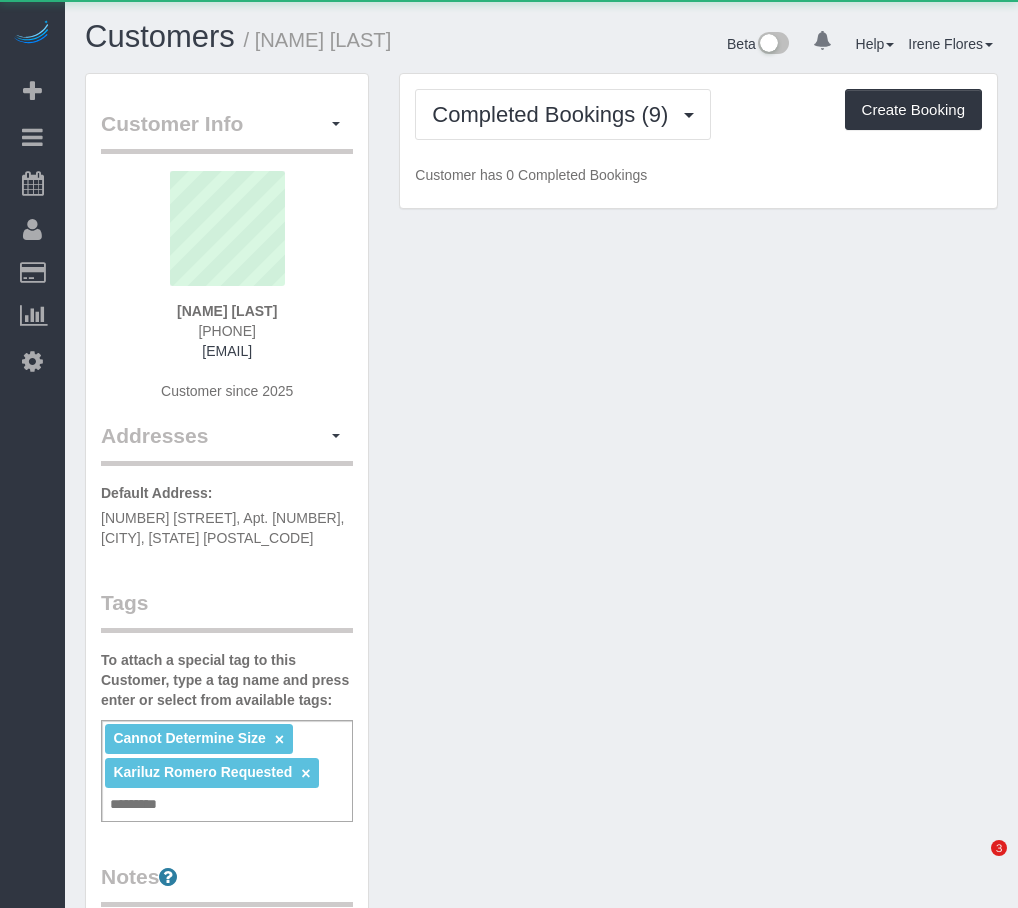 scroll, scrollTop: 0, scrollLeft: 0, axis: both 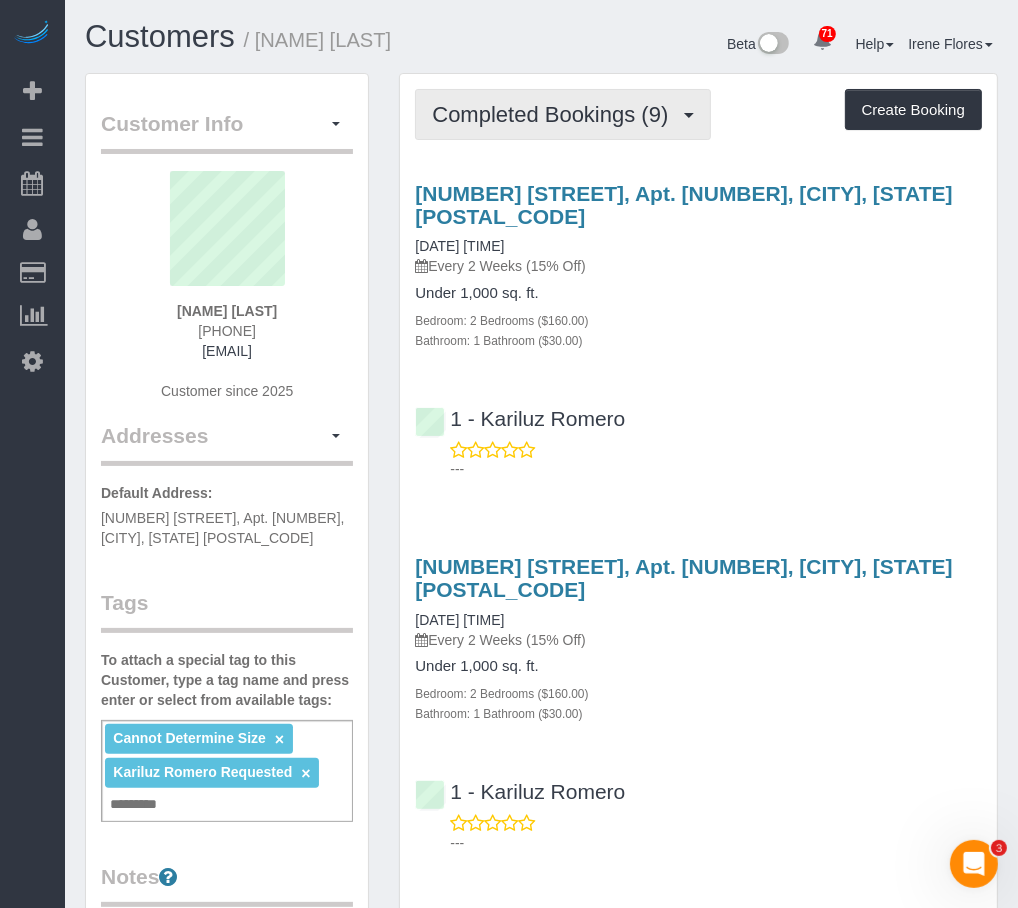 click on "Completed Bookings (9)" at bounding box center [563, 114] 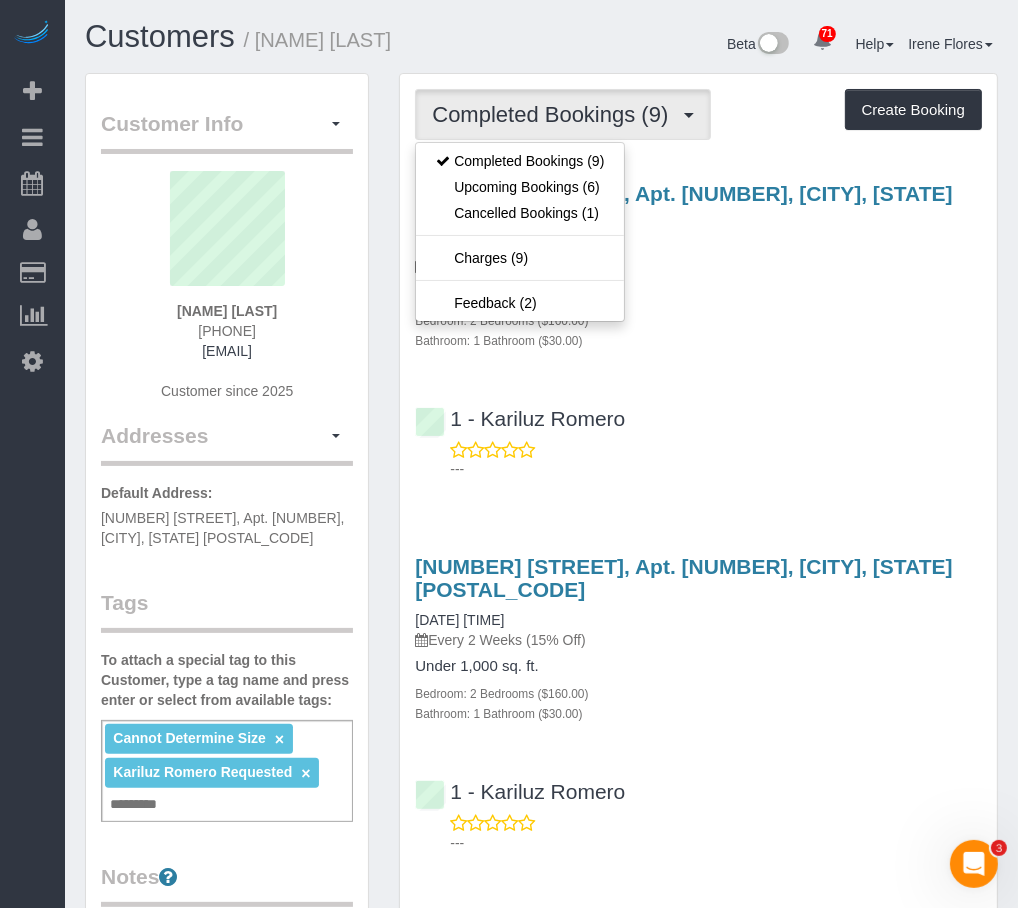 click on "[NAME] [LAST]
[PHONE]
[EMAIL]
Customer since [YEAR]" at bounding box center [227, 296] 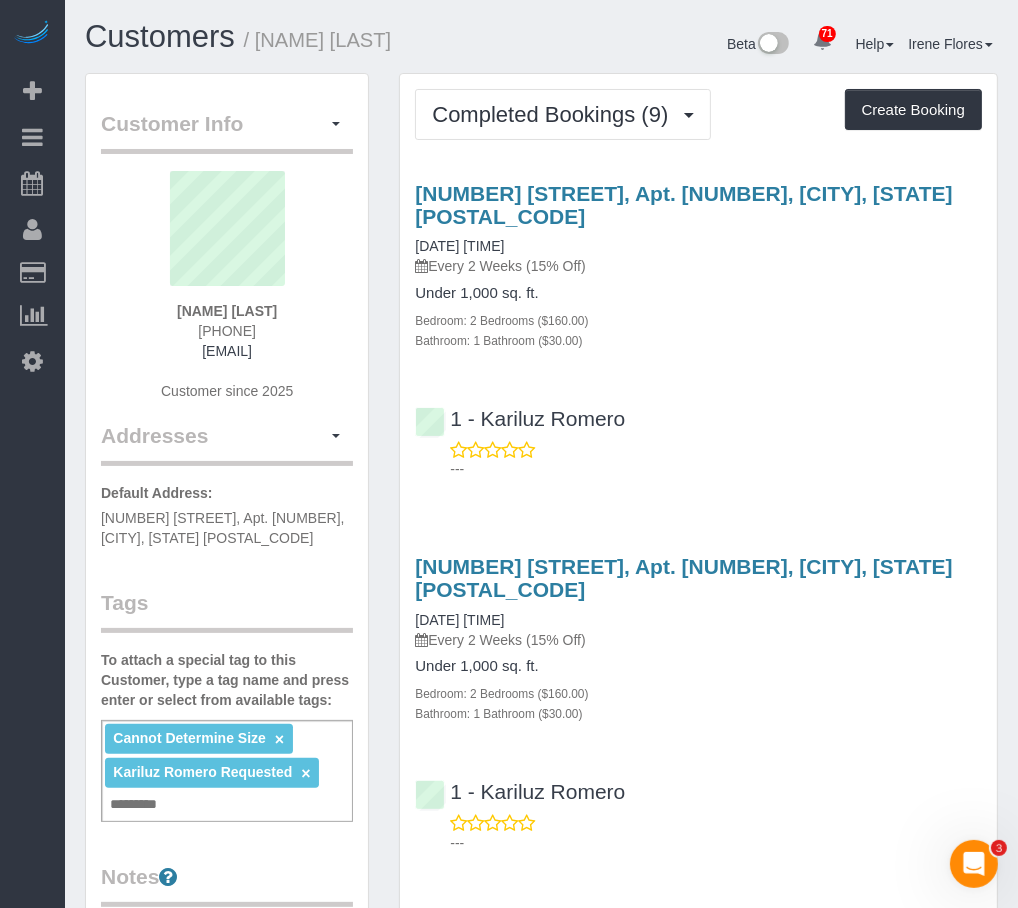 drag, startPoint x: 487, startPoint y: 34, endPoint x: 274, endPoint y: 45, distance: 213.28384 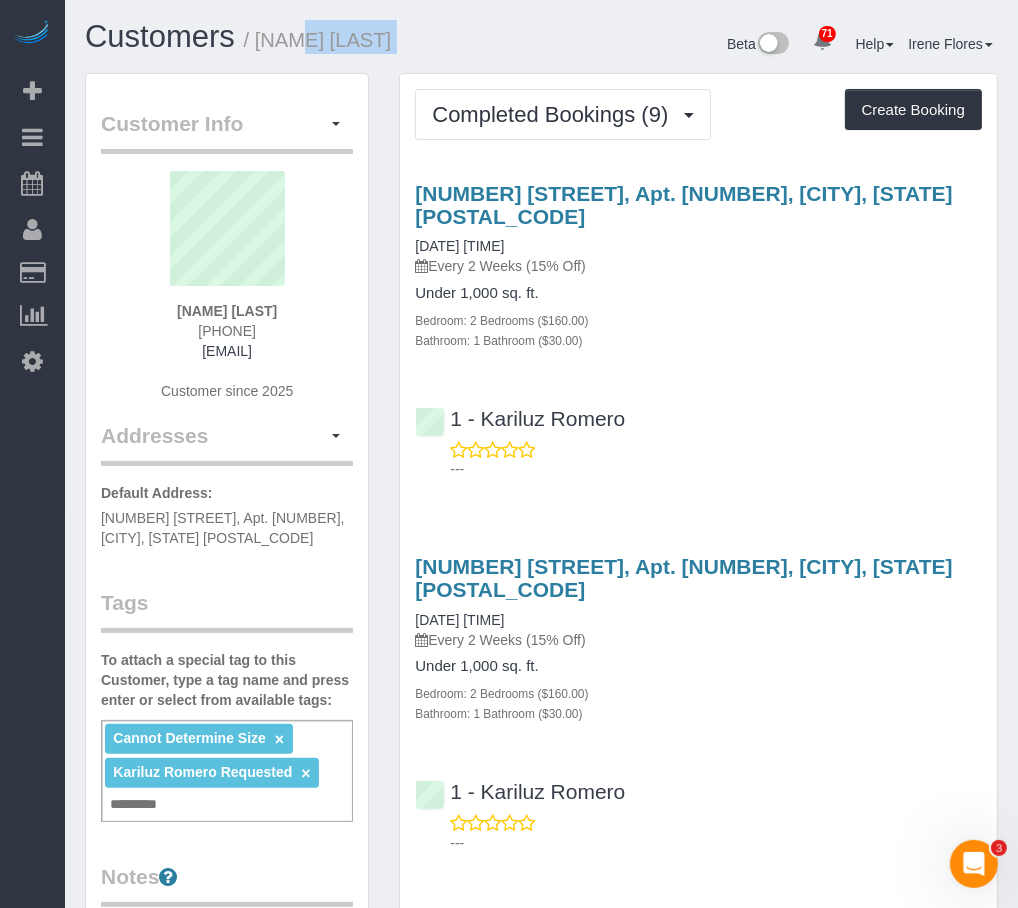 drag, startPoint x: 456, startPoint y: 50, endPoint x: 265, endPoint y: 53, distance: 191.02356 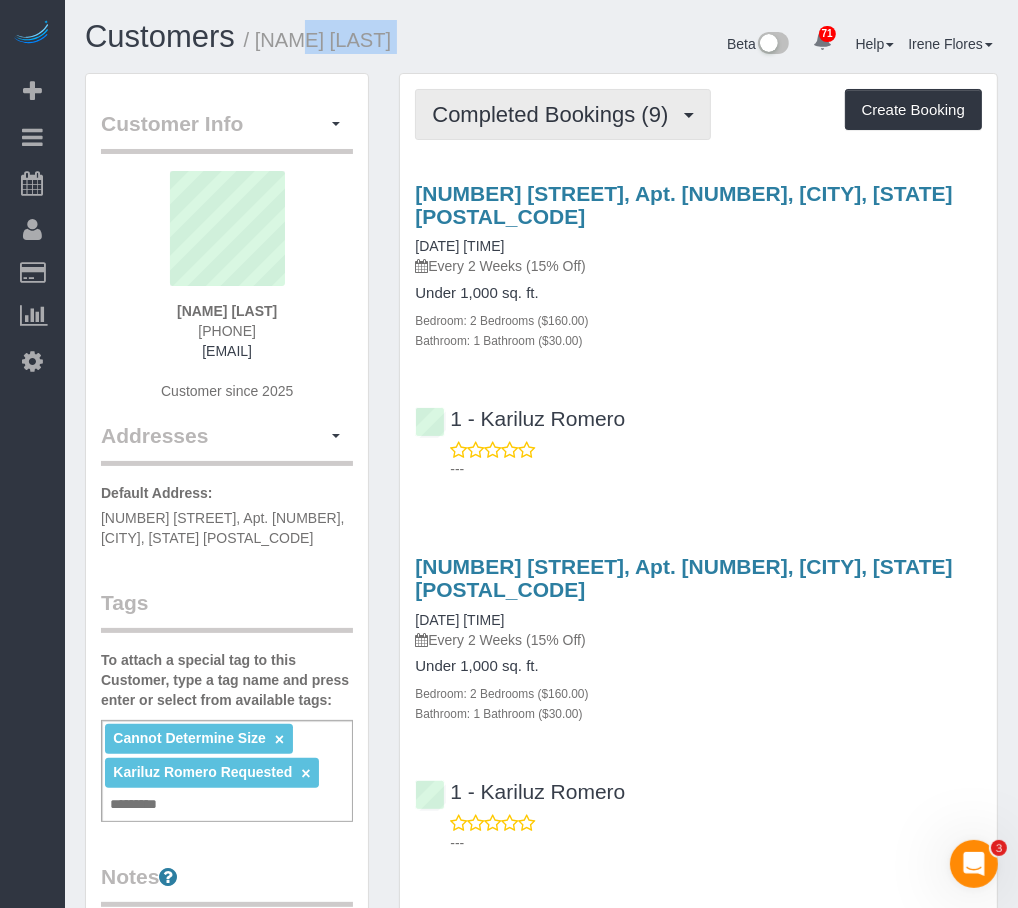 click on "Completed Bookings (9)" at bounding box center [555, 114] 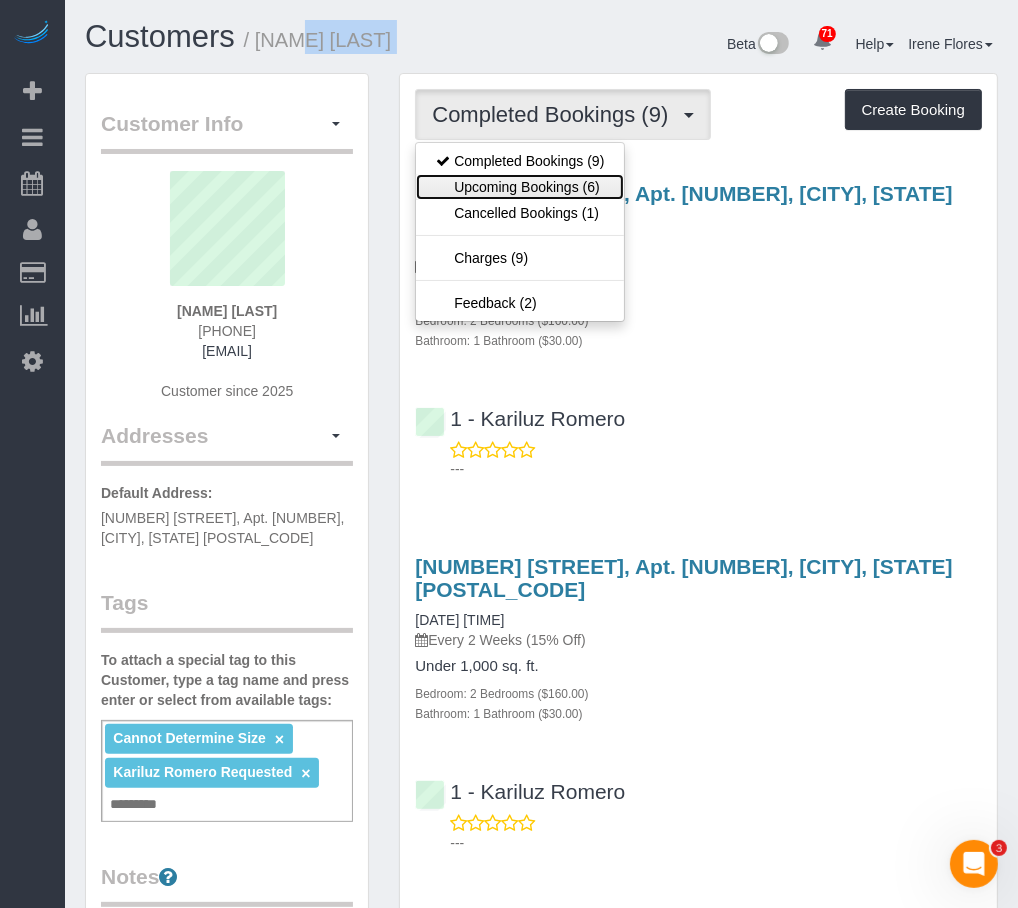 click on "Upcoming Bookings (6)" at bounding box center (520, 187) 